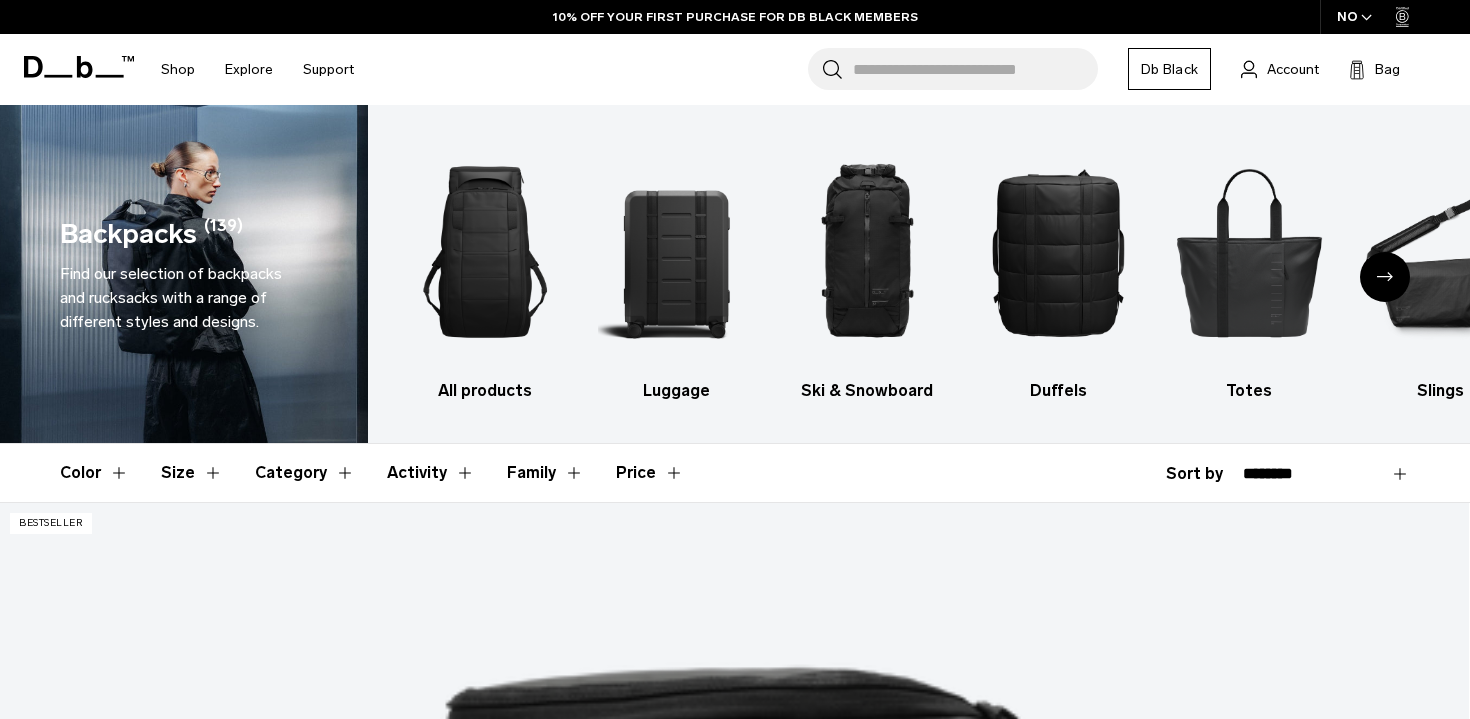 scroll, scrollTop: 0, scrollLeft: 0, axis: both 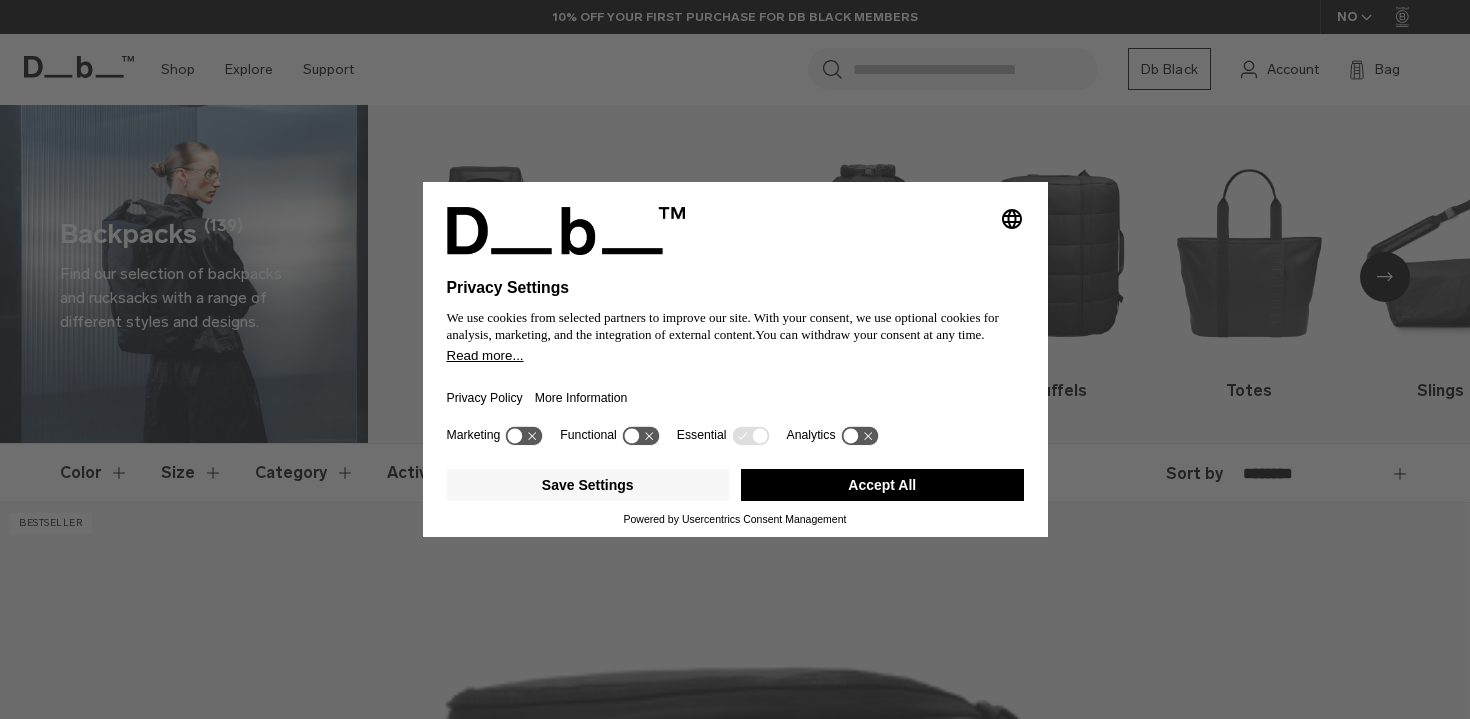 click on "Accept All" at bounding box center (882, 485) 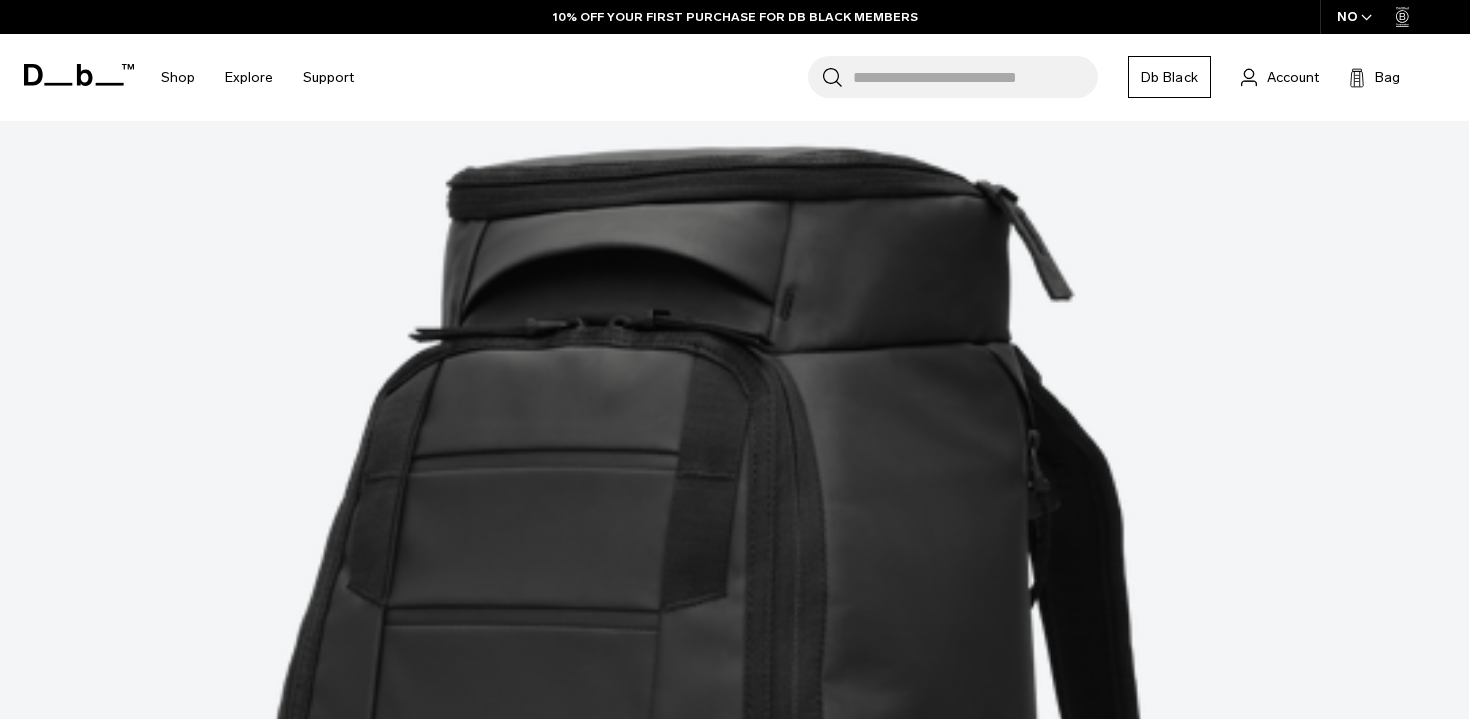 scroll, scrollTop: 0, scrollLeft: 0, axis: both 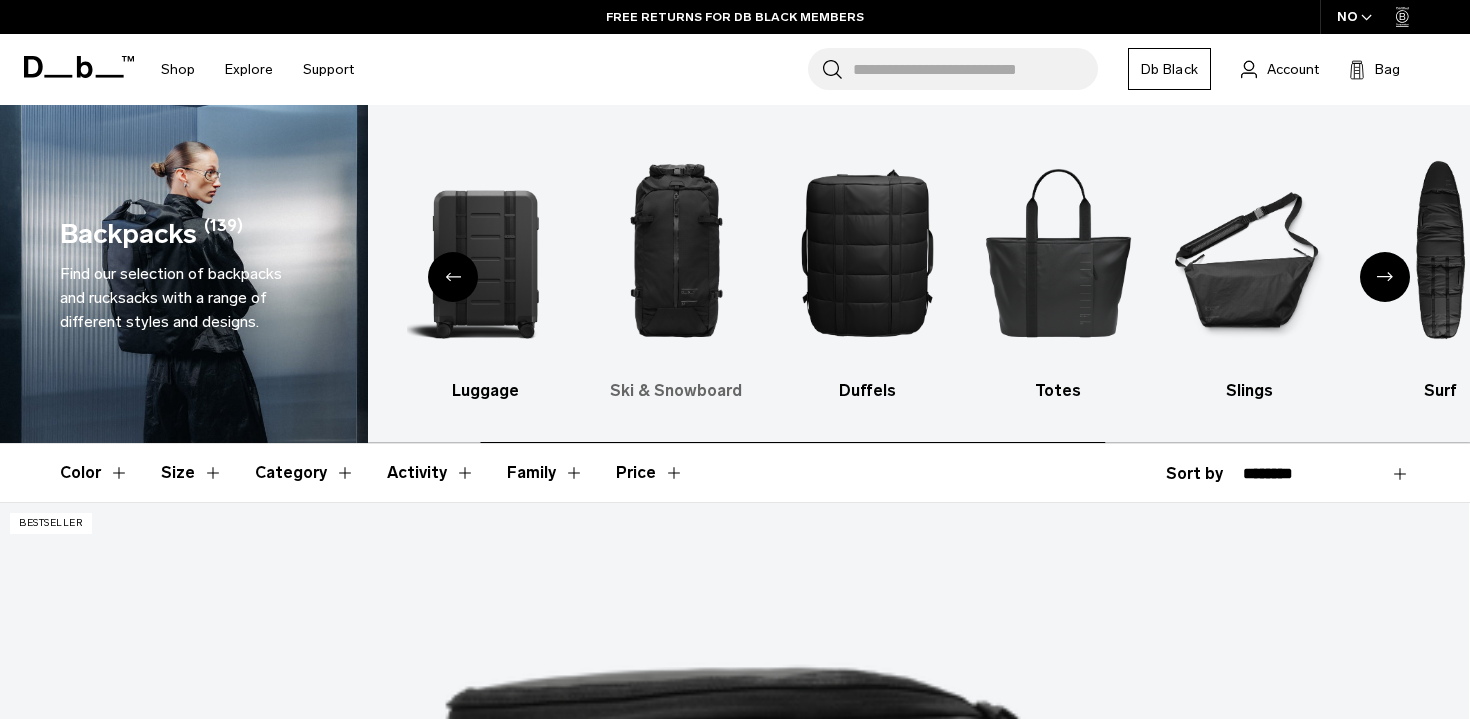 click at bounding box center (676, 252) 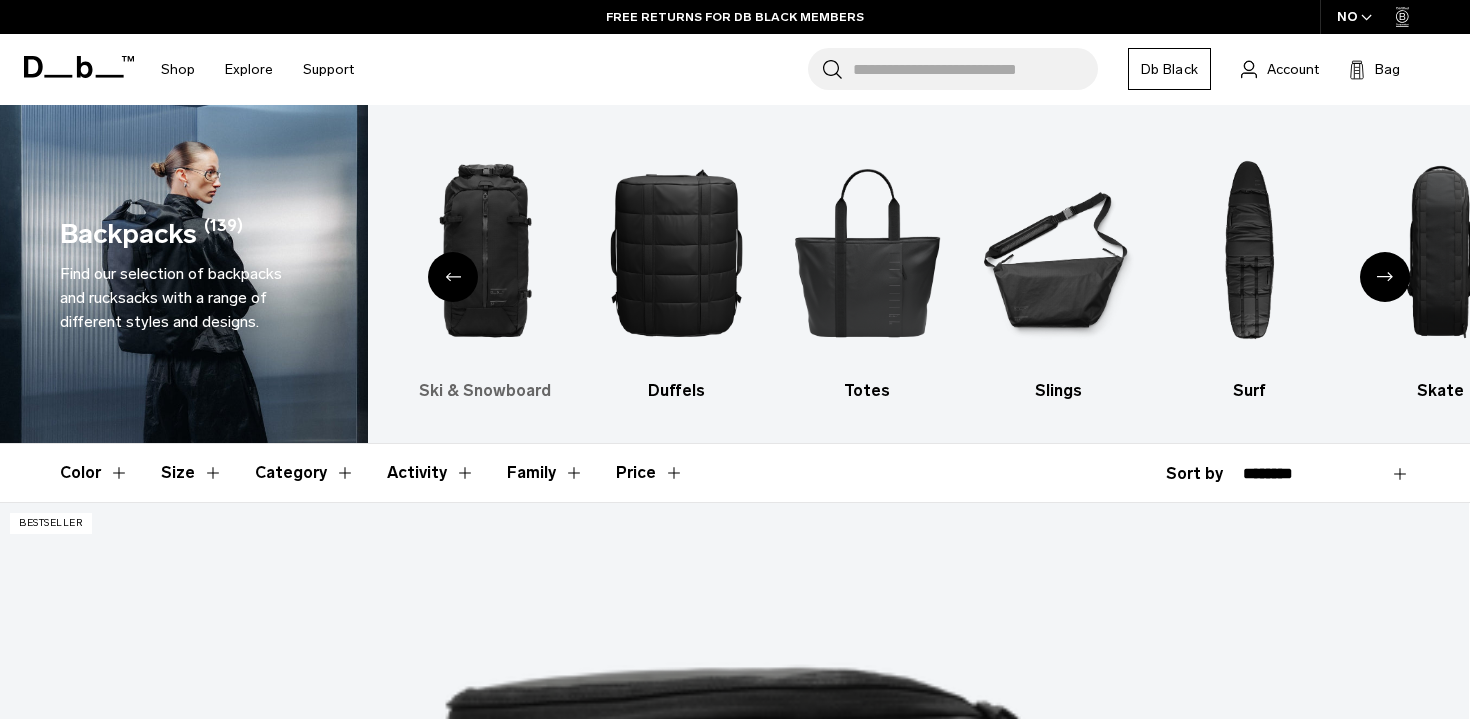 click at bounding box center [485, 252] 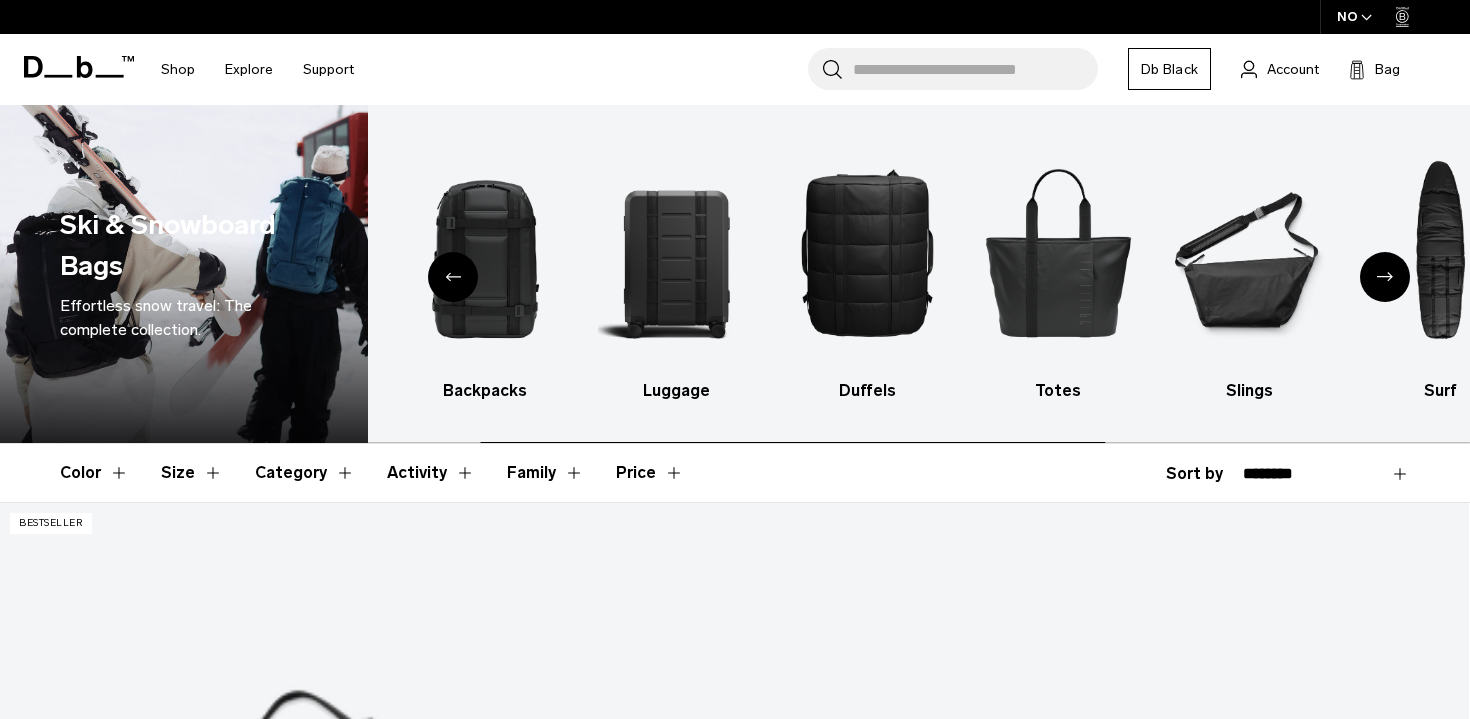 scroll, scrollTop: 0, scrollLeft: 0, axis: both 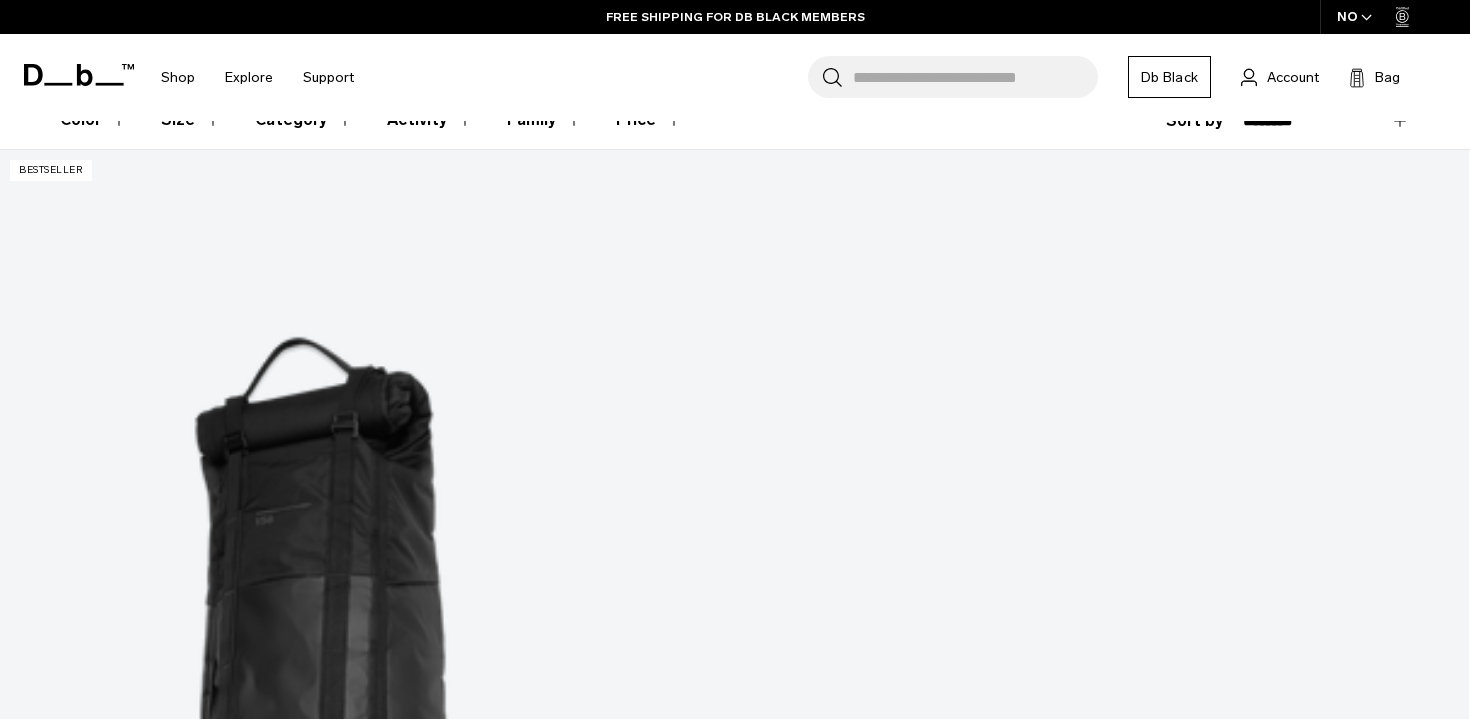 click at bounding box center [734, 4545] 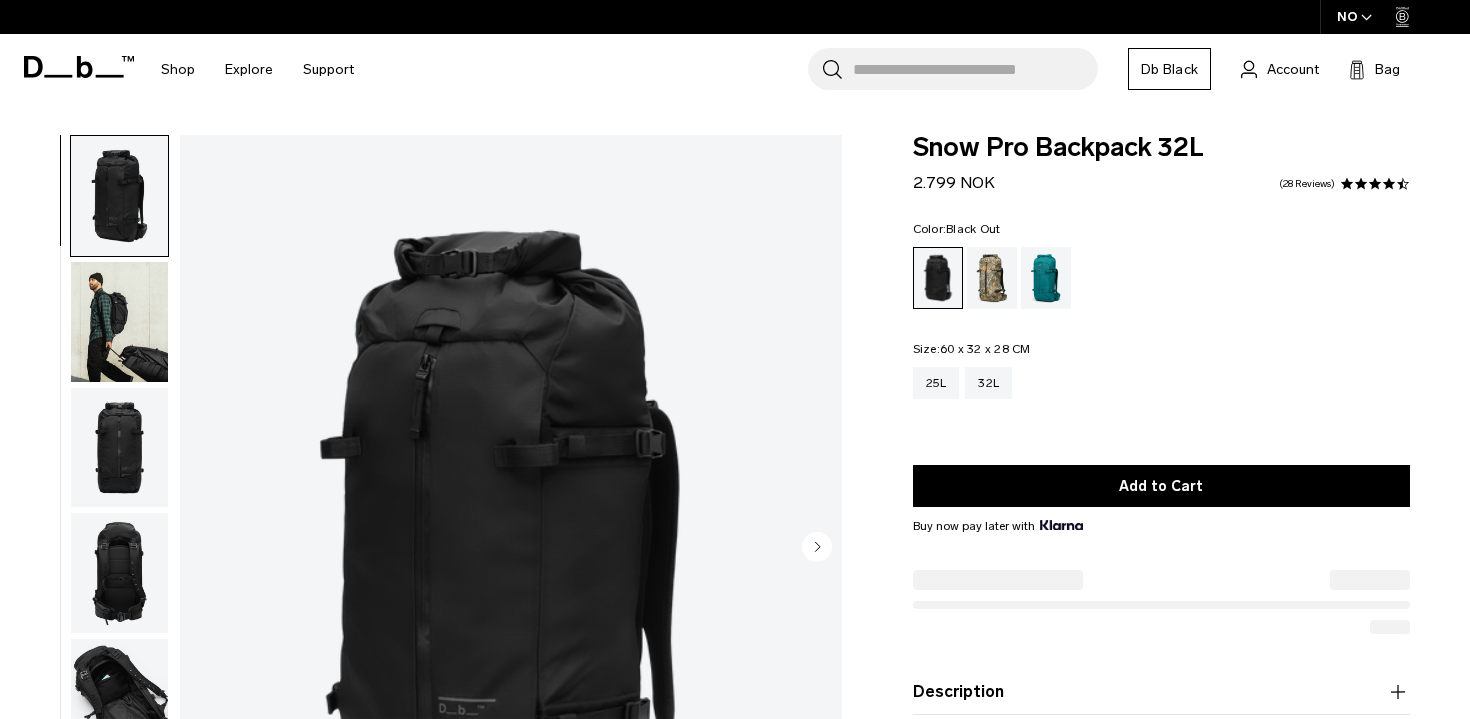 scroll, scrollTop: 237, scrollLeft: 0, axis: vertical 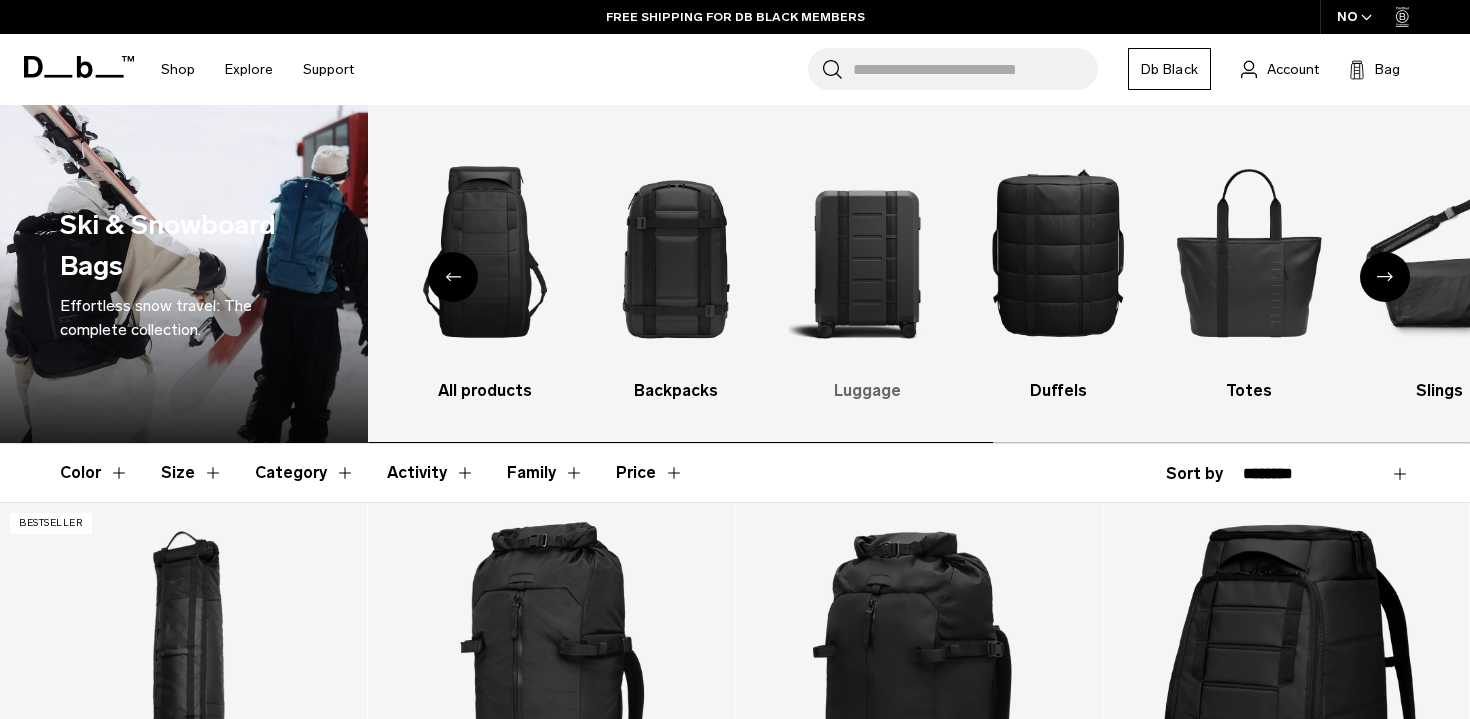 click at bounding box center (867, 252) 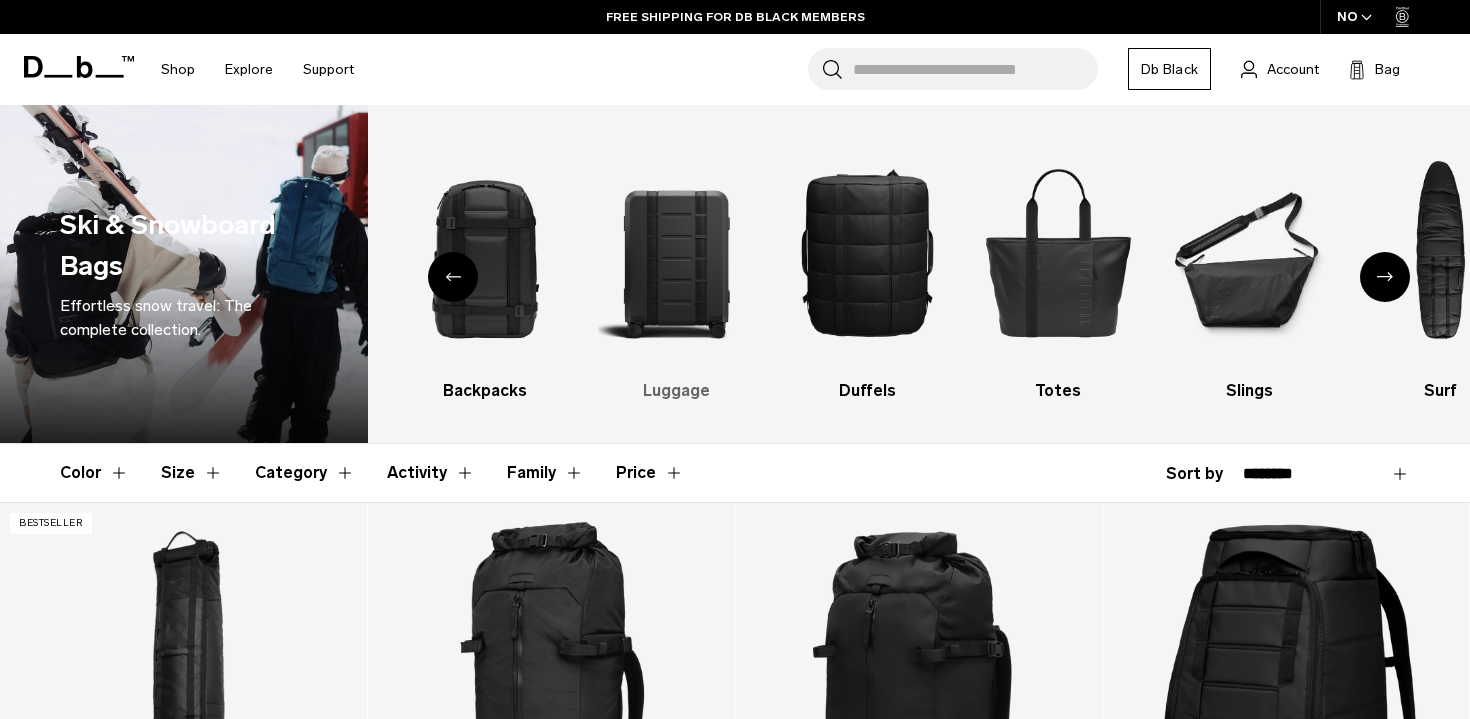 click at bounding box center (676, 252) 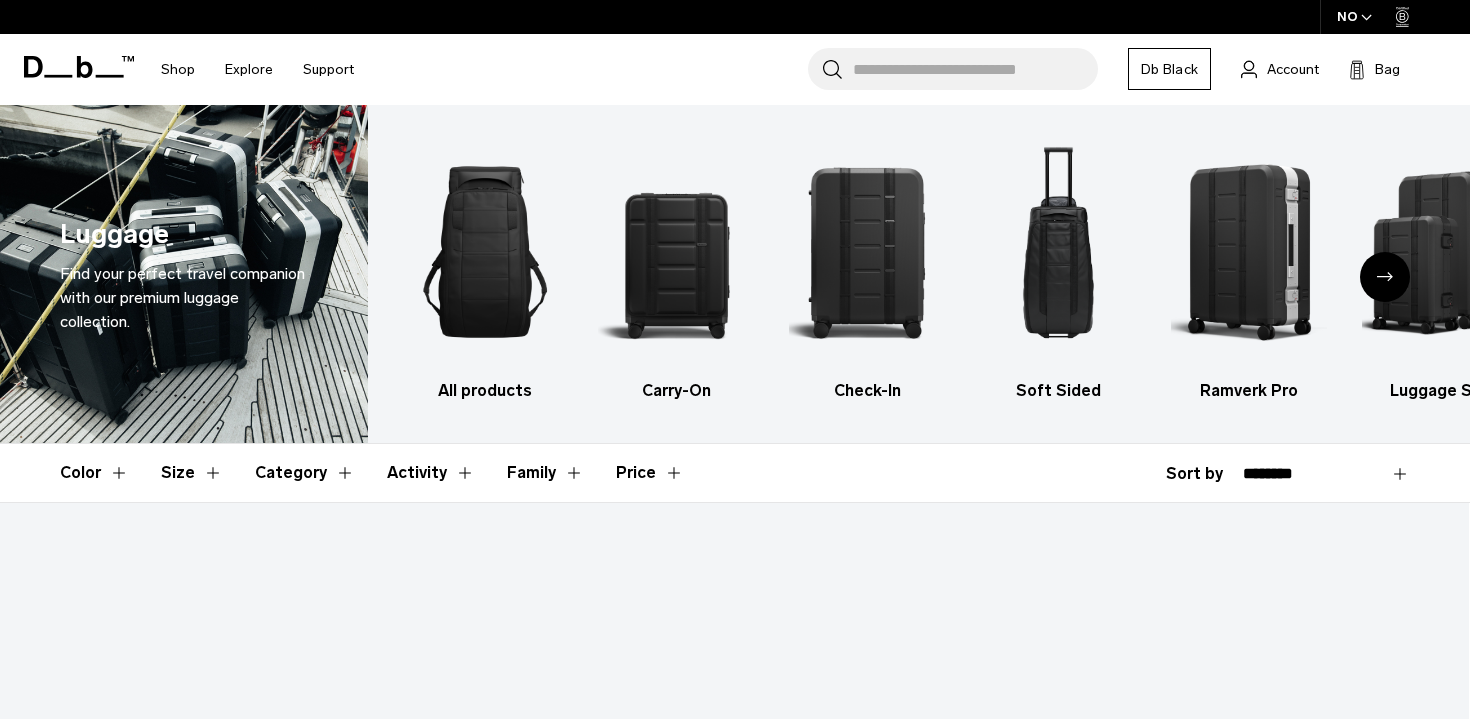 scroll, scrollTop: 0, scrollLeft: 0, axis: both 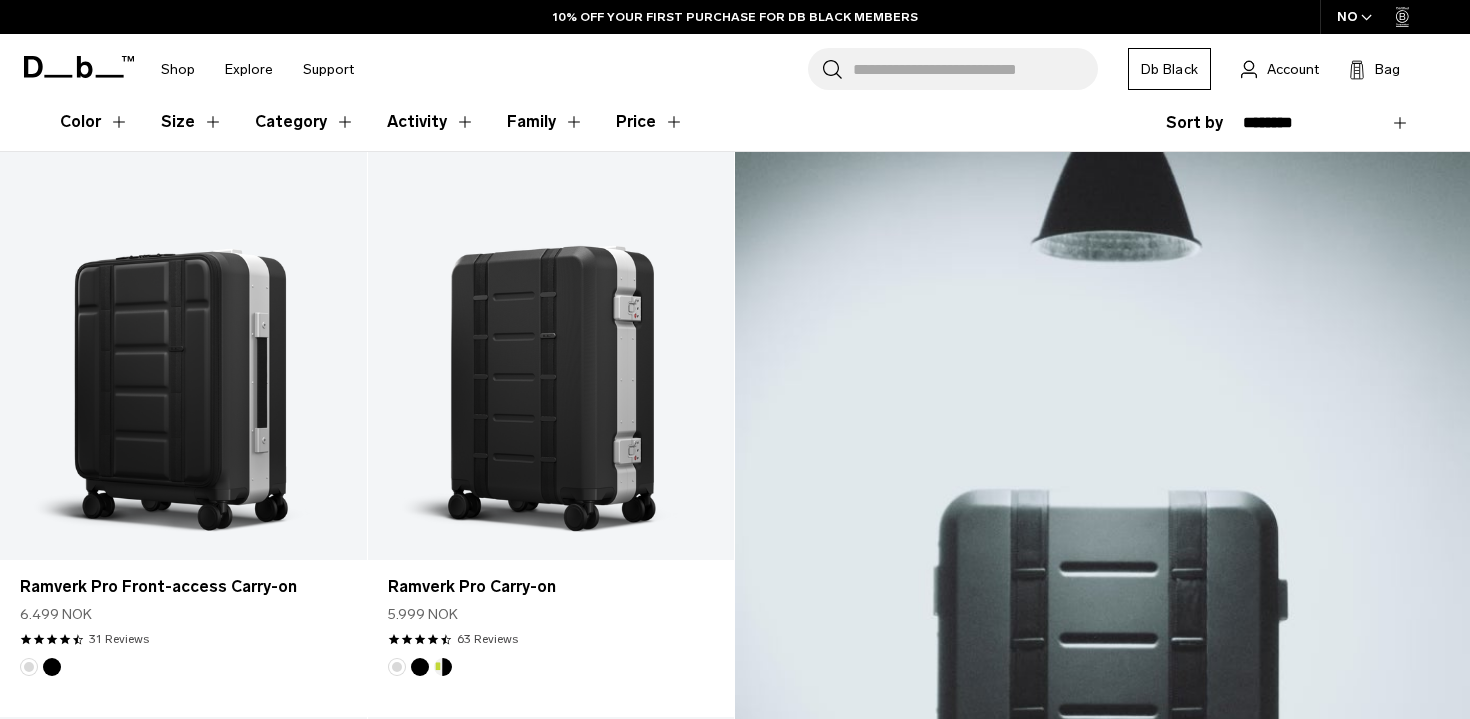 click on "Ramverk Pro" 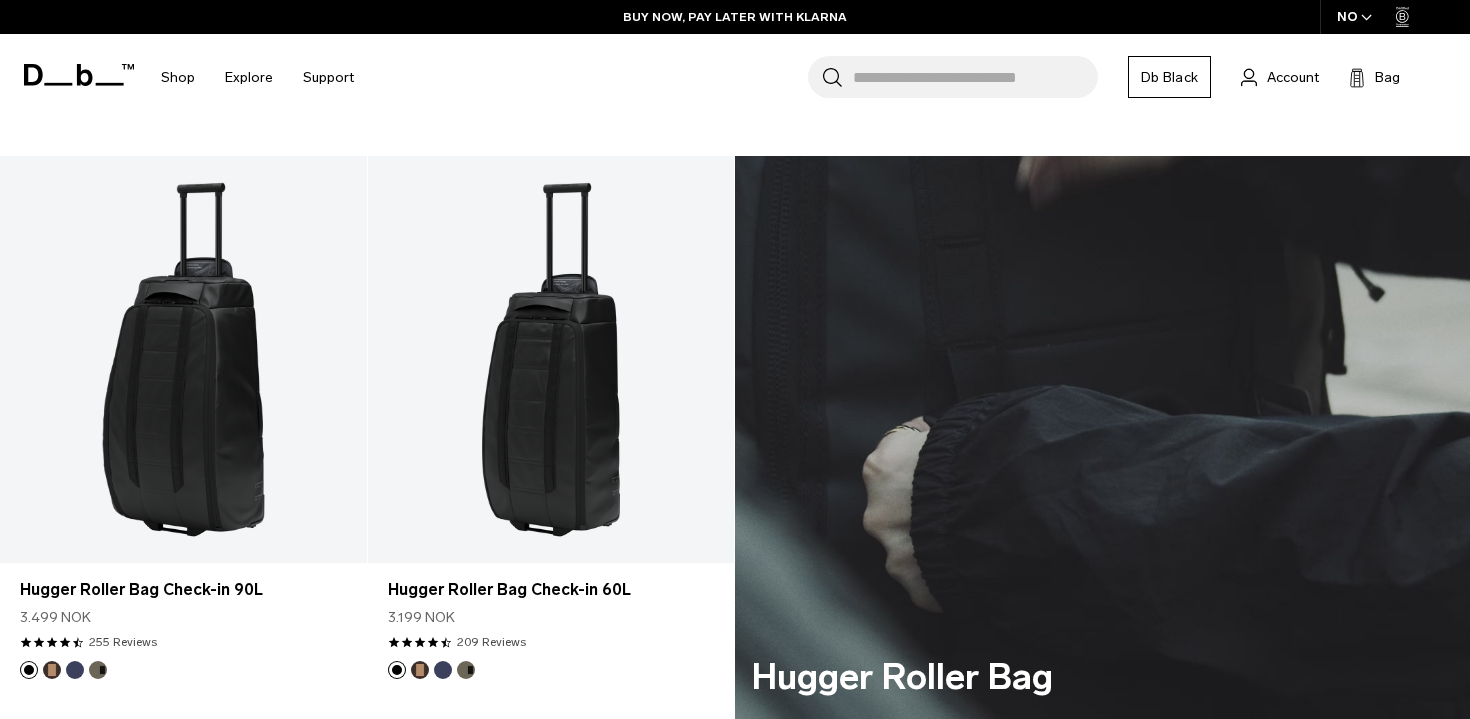scroll, scrollTop: 4304, scrollLeft: 0, axis: vertical 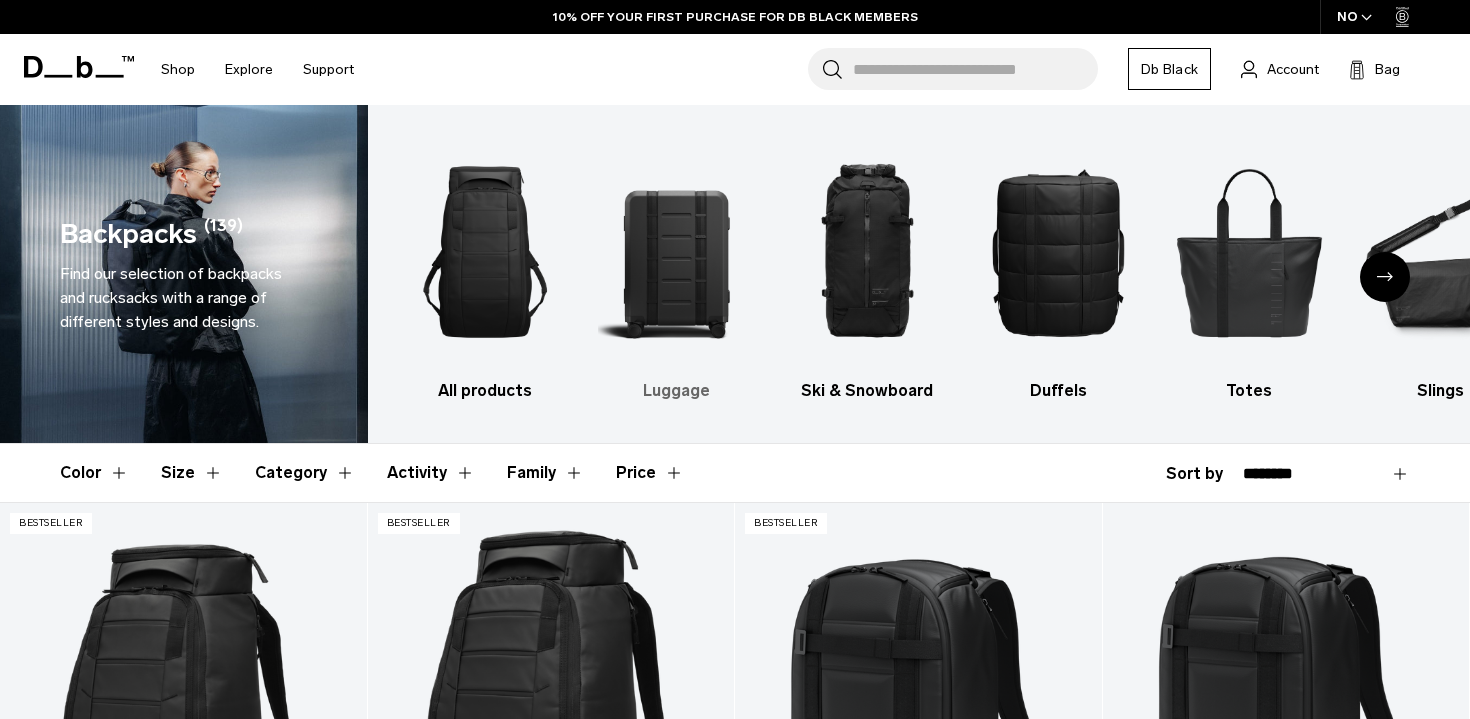 click at bounding box center (676, 252) 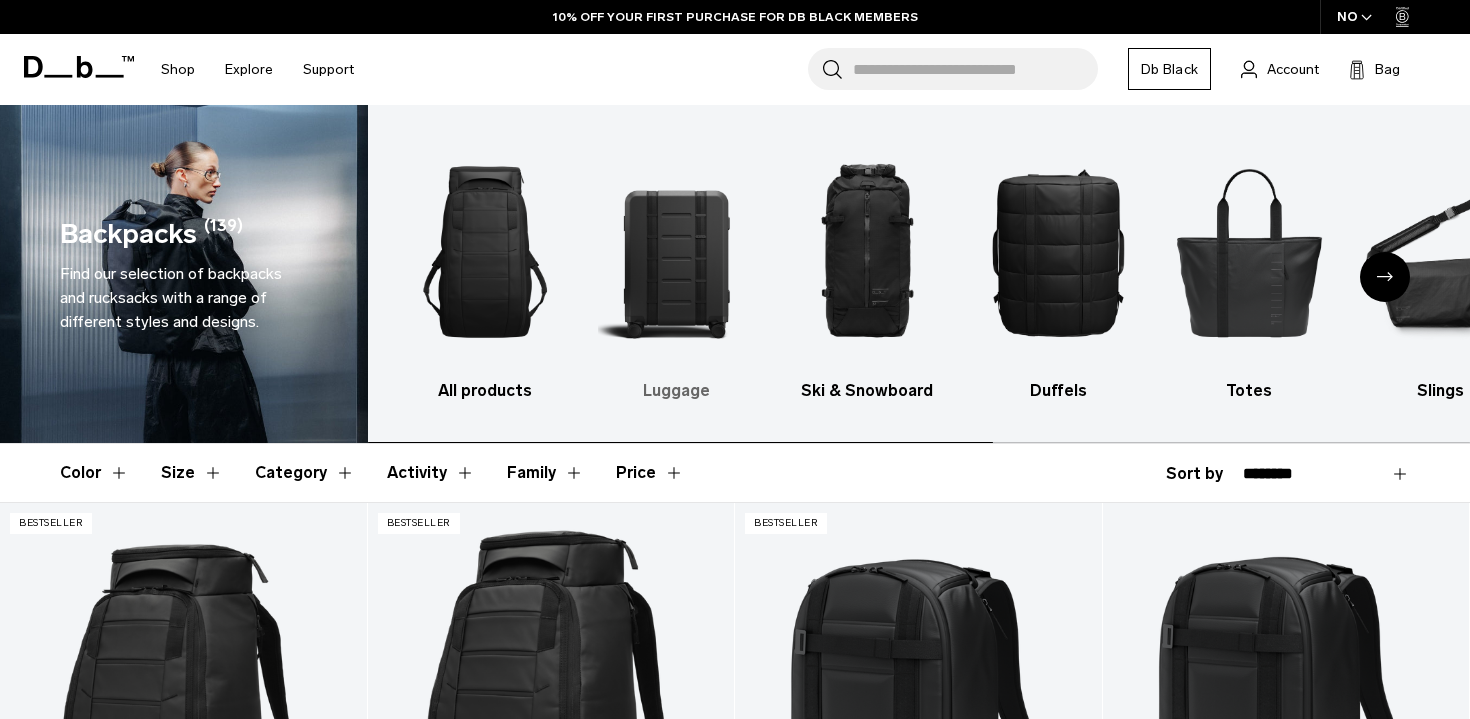 click at bounding box center [676, 252] 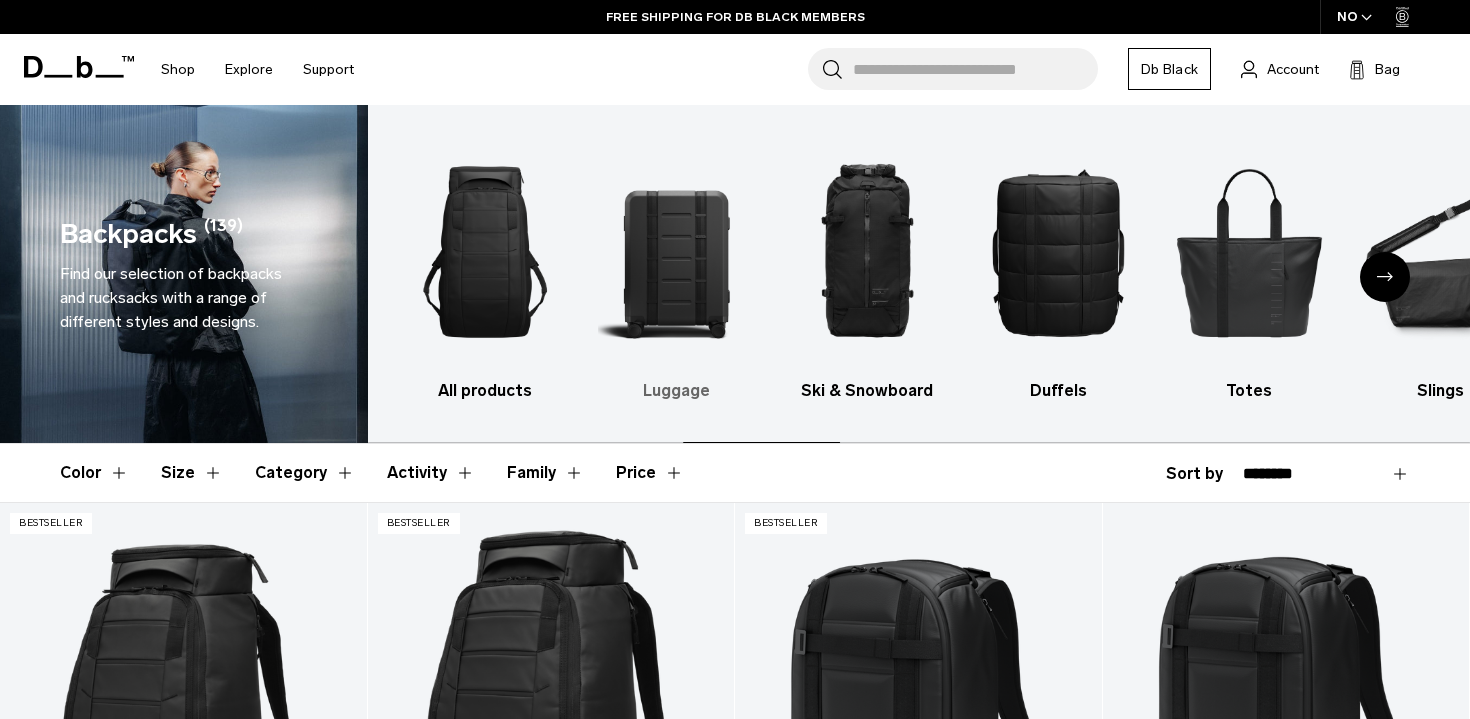 click at bounding box center [676, 252] 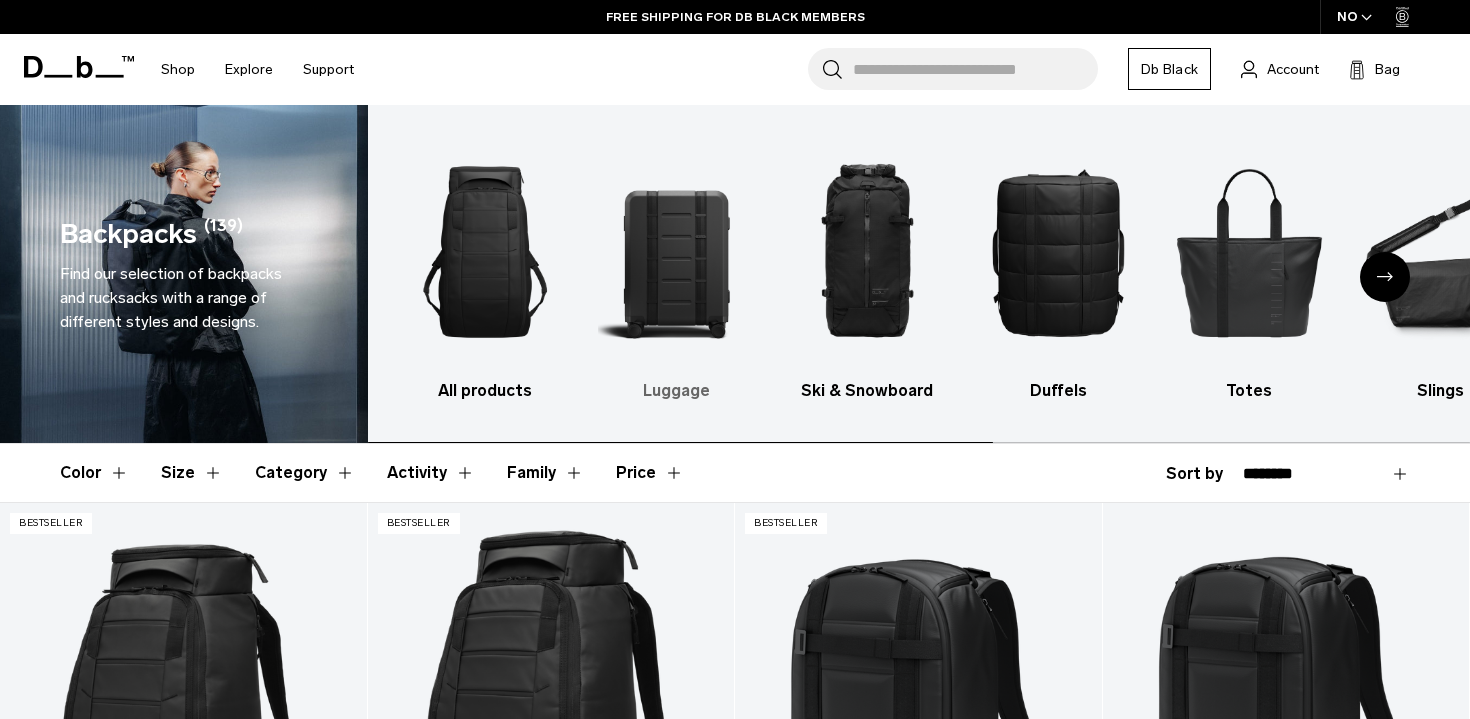 click at bounding box center (676, 252) 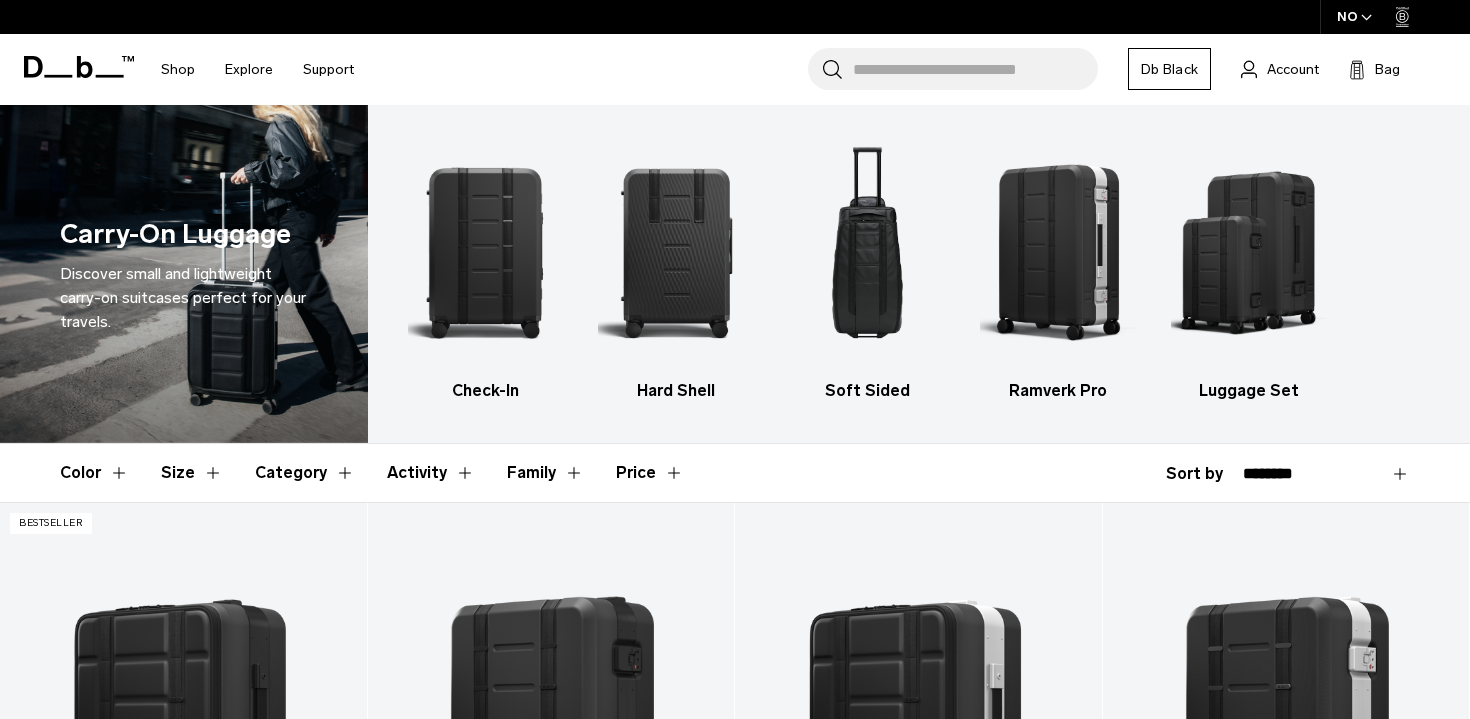 scroll, scrollTop: 203, scrollLeft: 0, axis: vertical 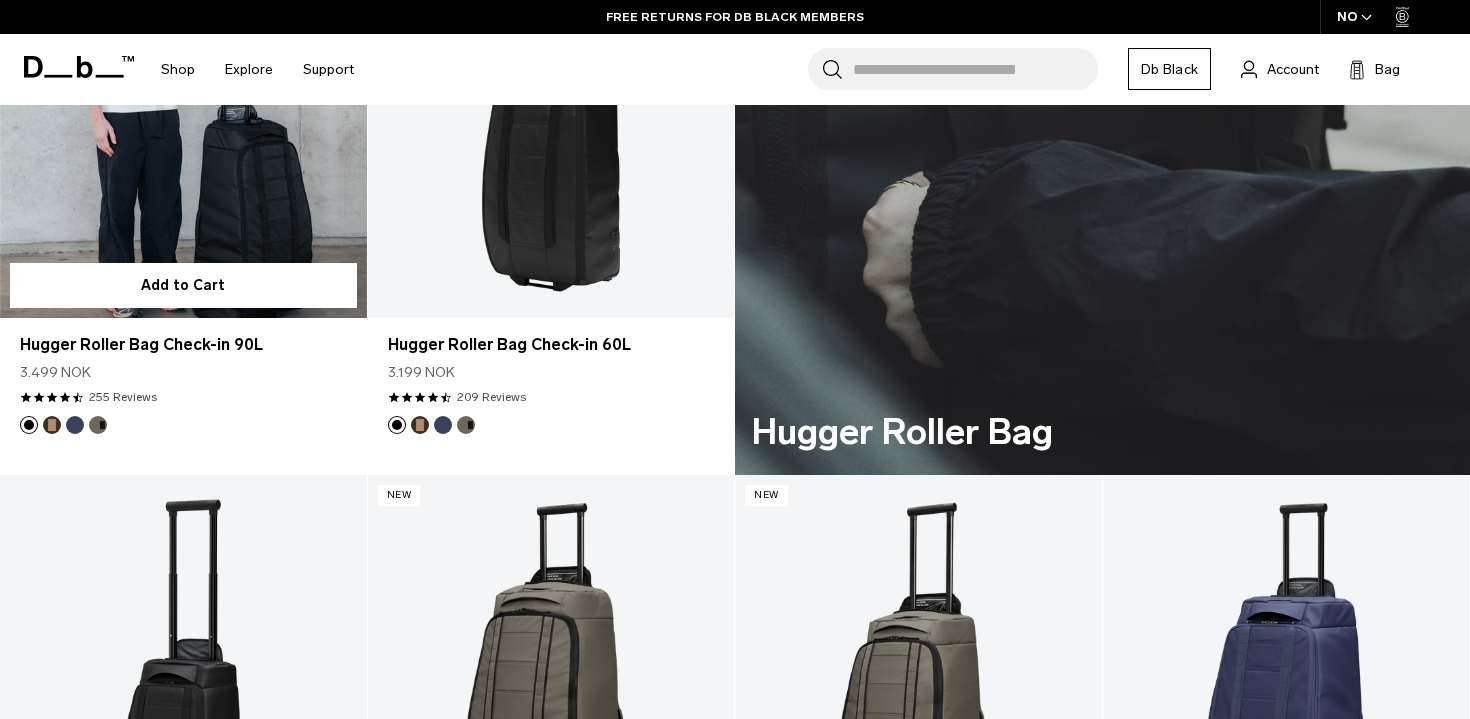 click on "3.499 NOK" at bounding box center (183, 372) 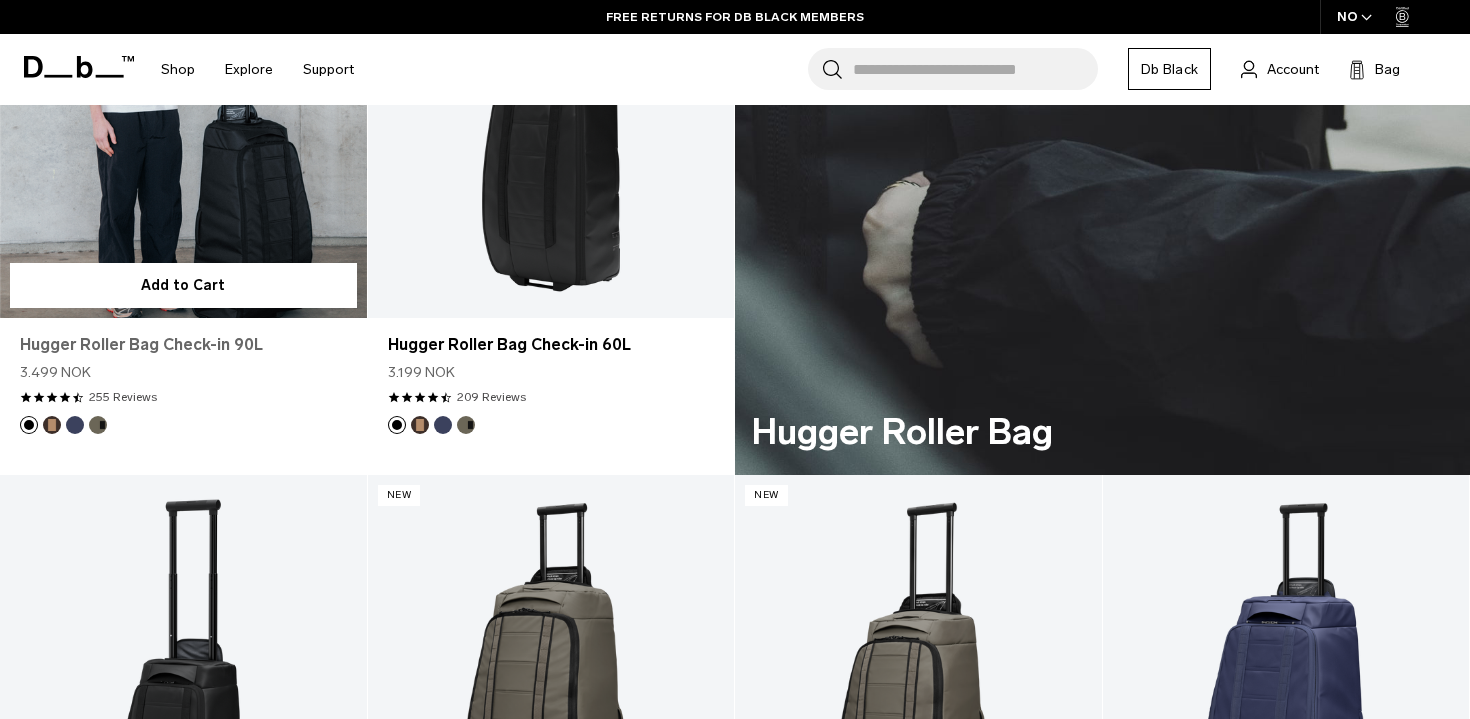 click on "Hugger Roller Bag Check-in 90L" at bounding box center (183, 345) 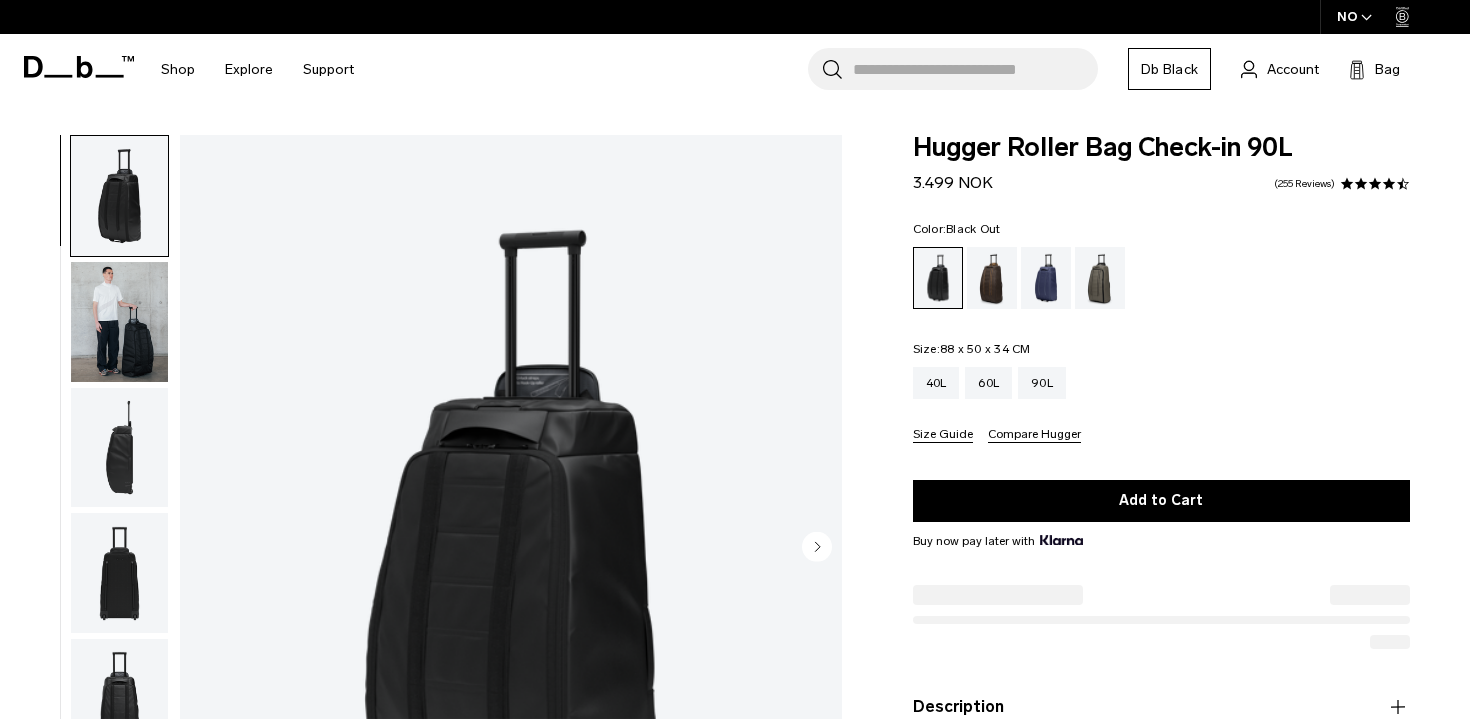 scroll, scrollTop: 0, scrollLeft: 0, axis: both 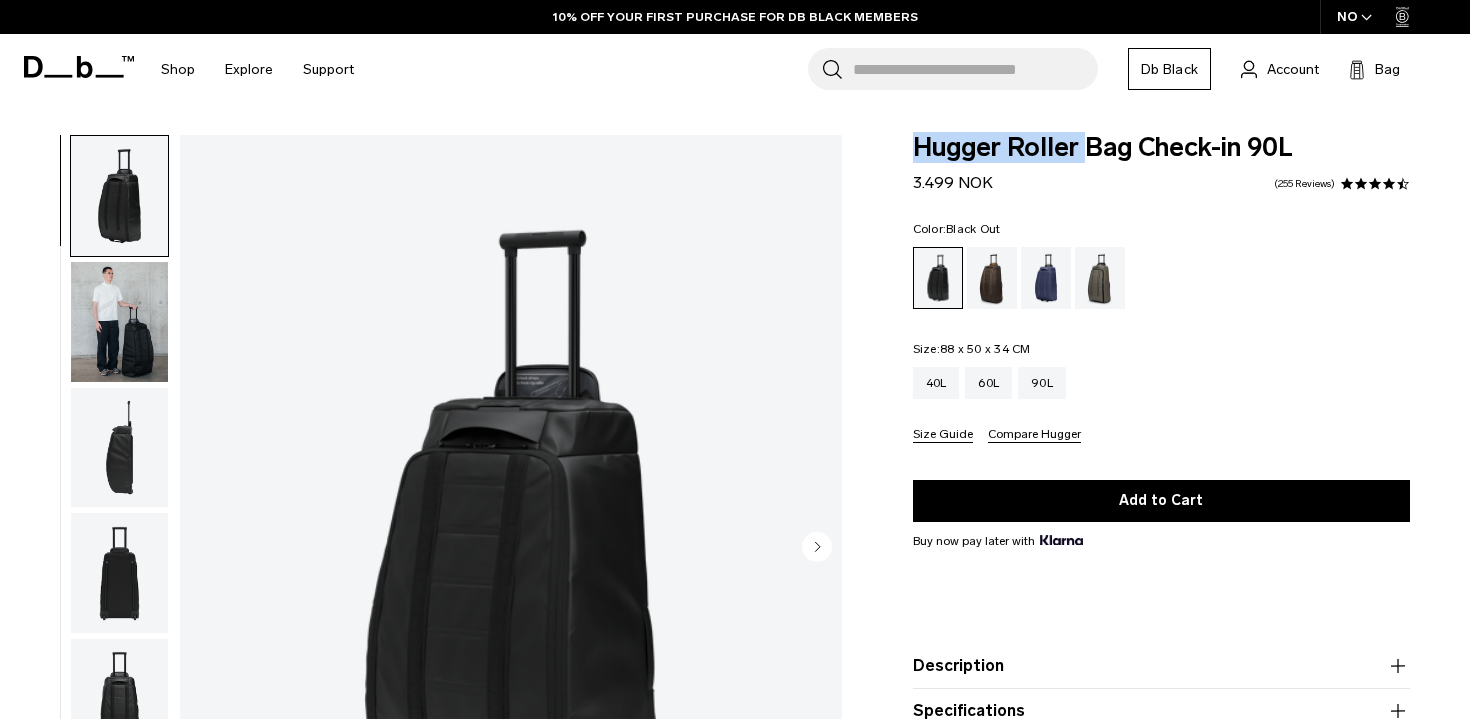 drag, startPoint x: 909, startPoint y: 141, endPoint x: 1112, endPoint y: 175, distance: 205.82759 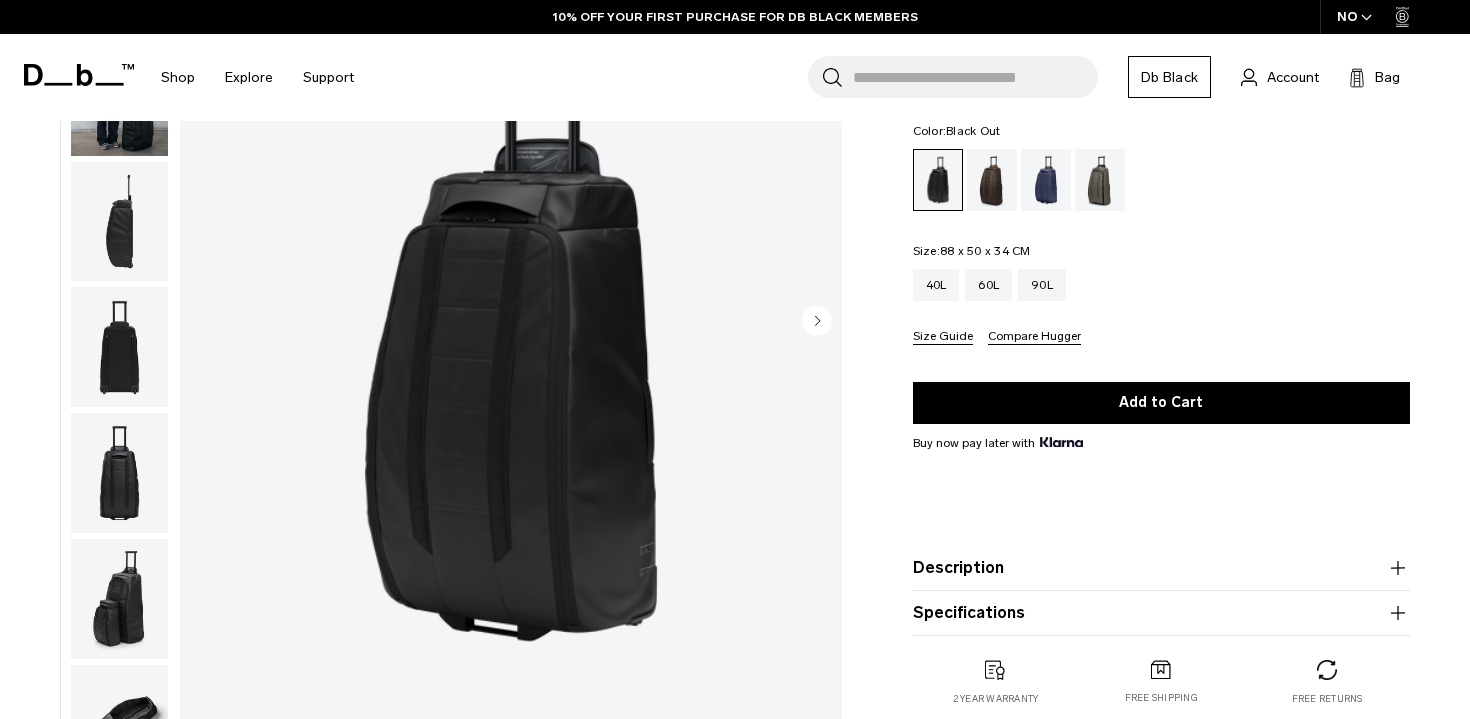scroll, scrollTop: 252, scrollLeft: 0, axis: vertical 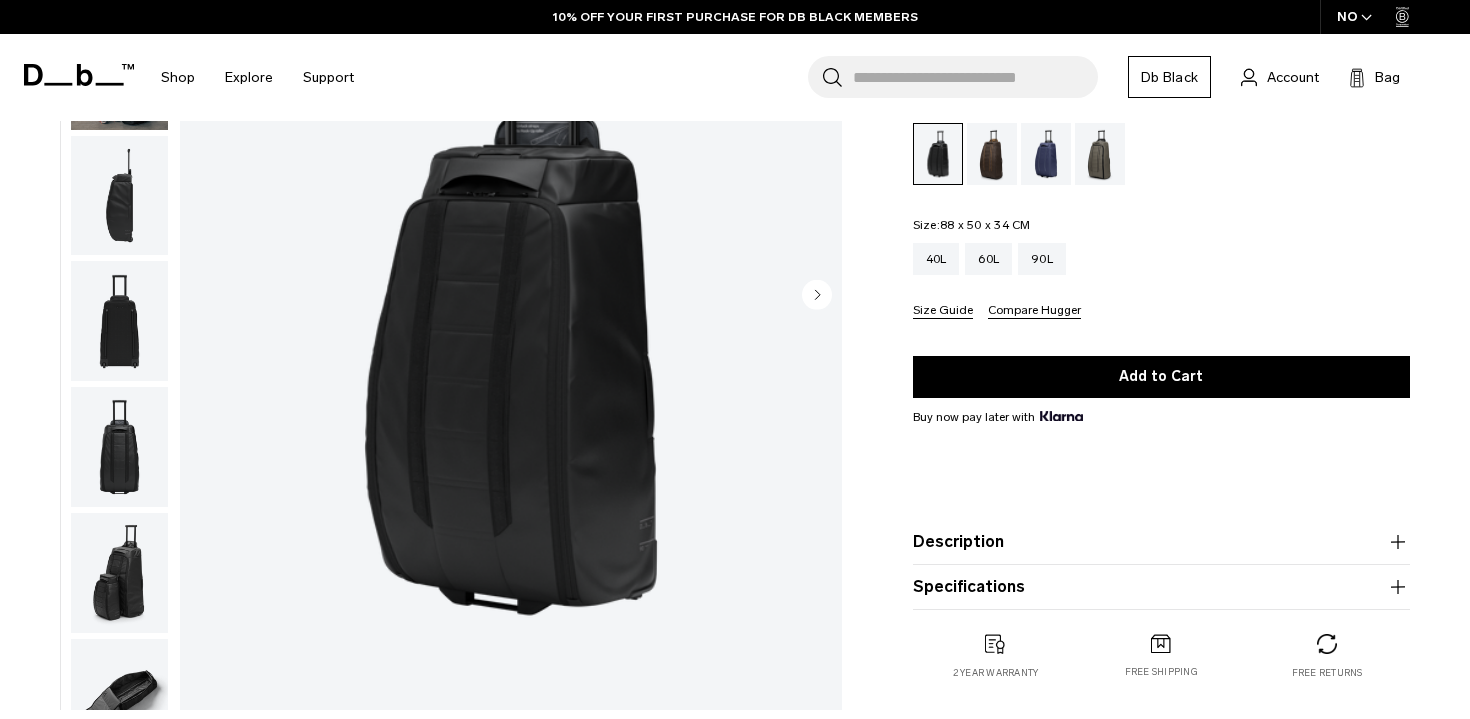 click on "Description" at bounding box center [1161, 542] 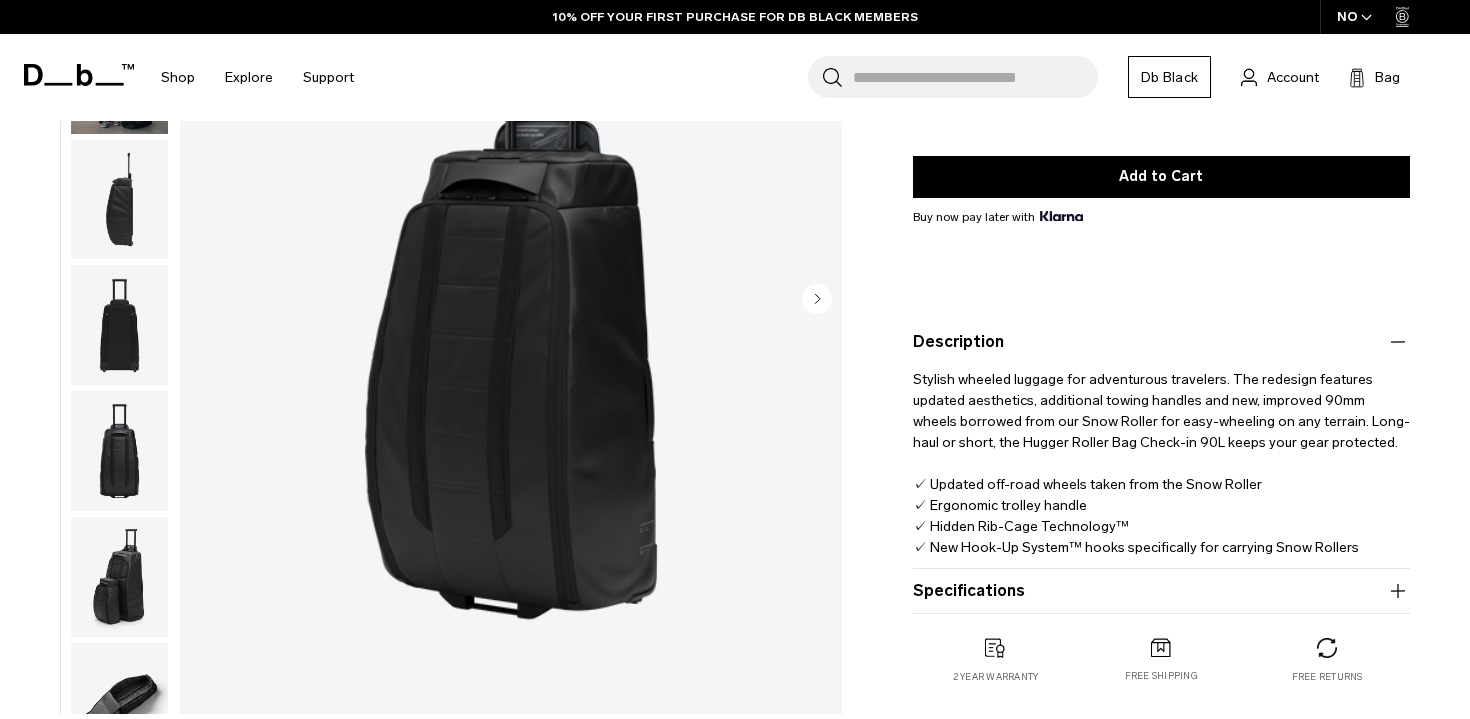 scroll, scrollTop: 344, scrollLeft: 0, axis: vertical 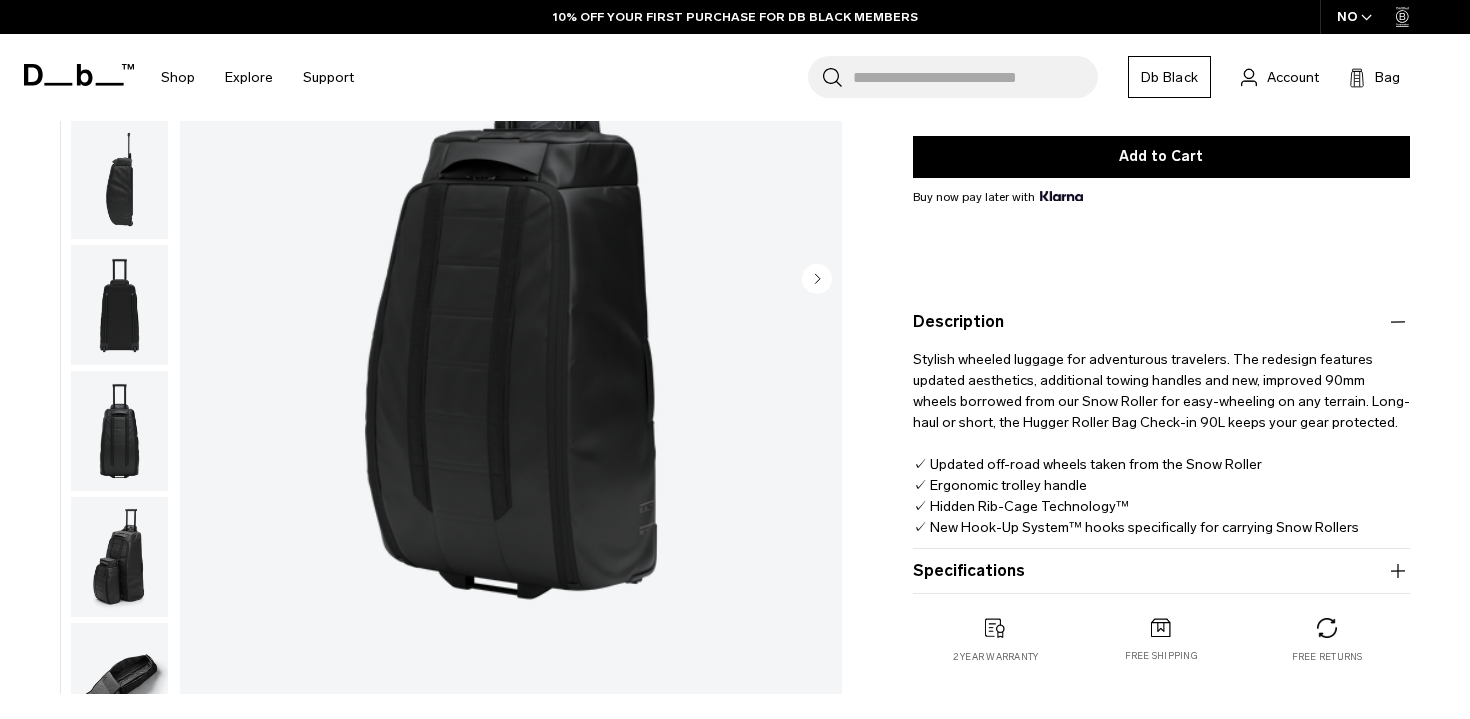 click on "Specifications" at bounding box center (1161, 571) 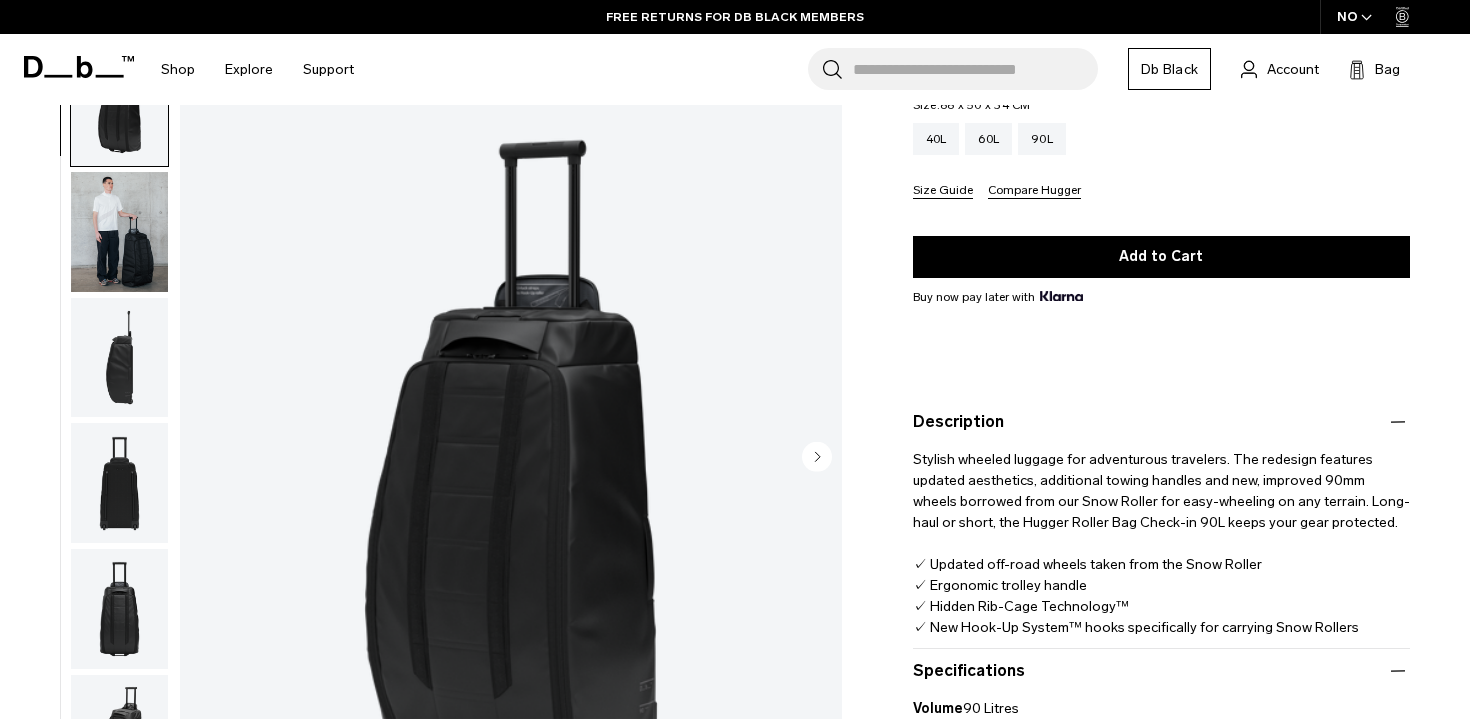 scroll, scrollTop: 0, scrollLeft: 0, axis: both 